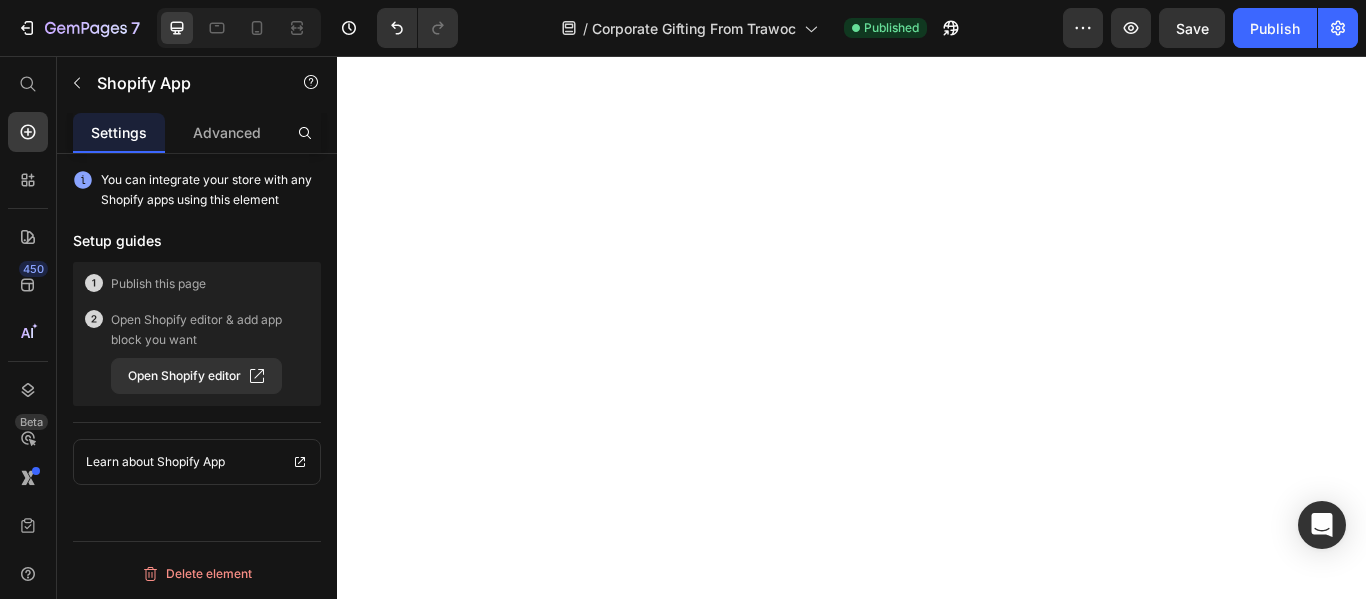 scroll, scrollTop: 0, scrollLeft: 0, axis: both 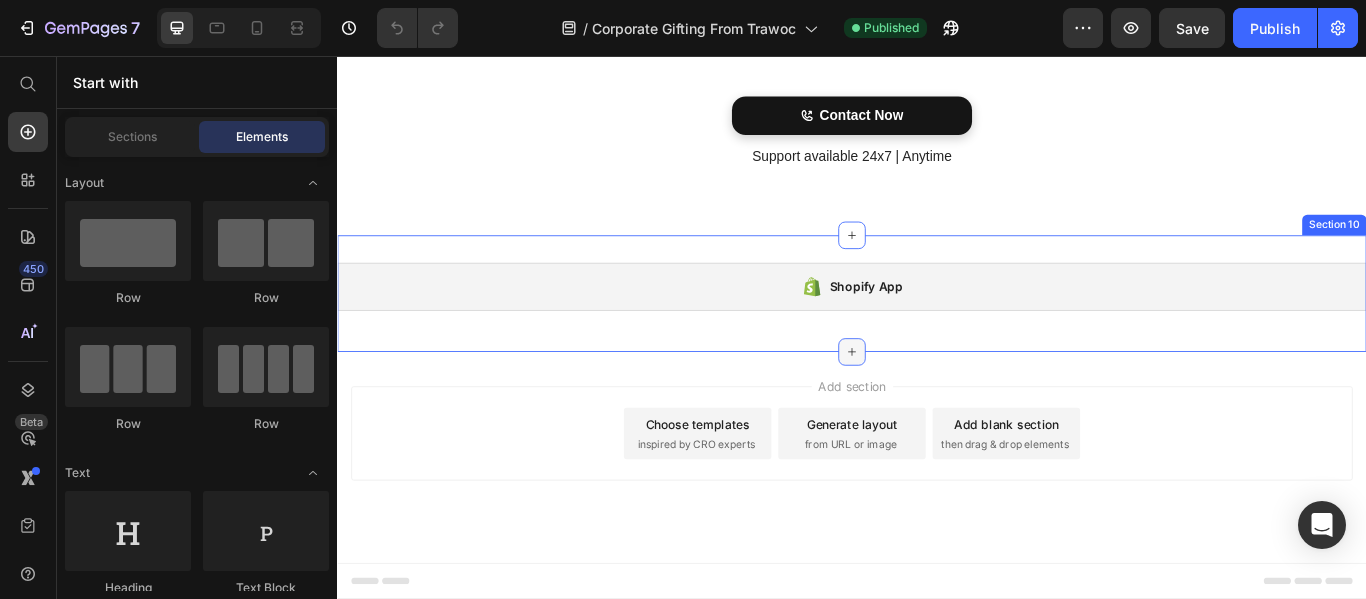 click 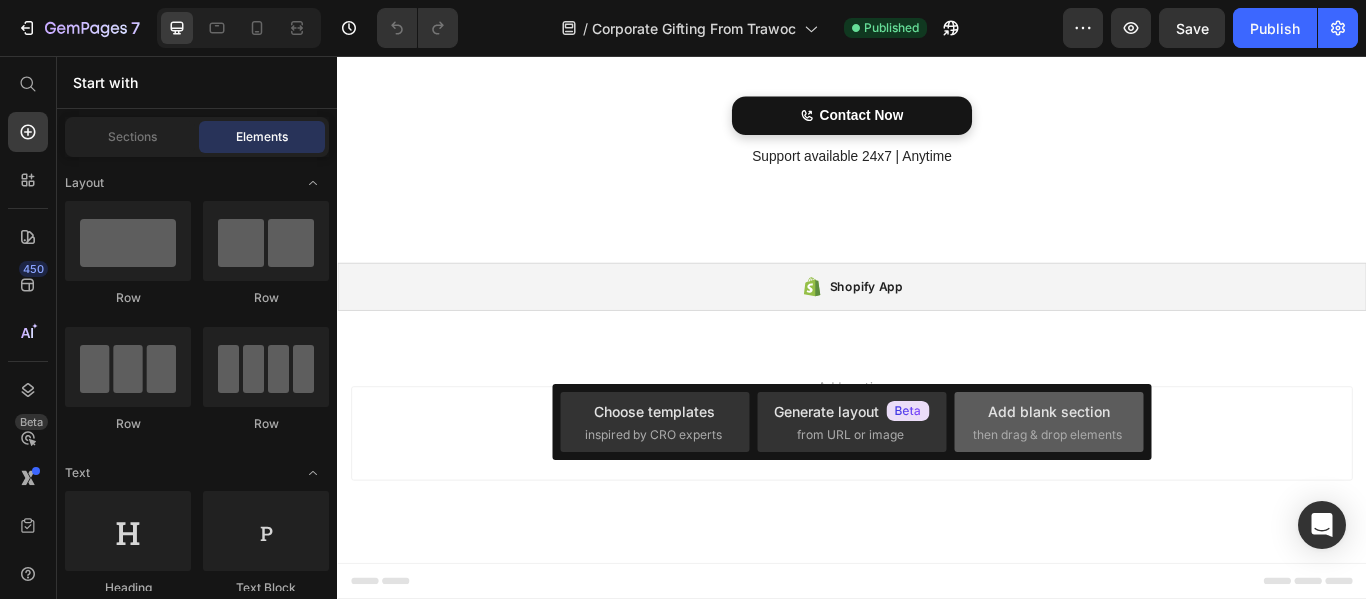click on "Add blank section  then drag & drop elements" at bounding box center [1049, 422] 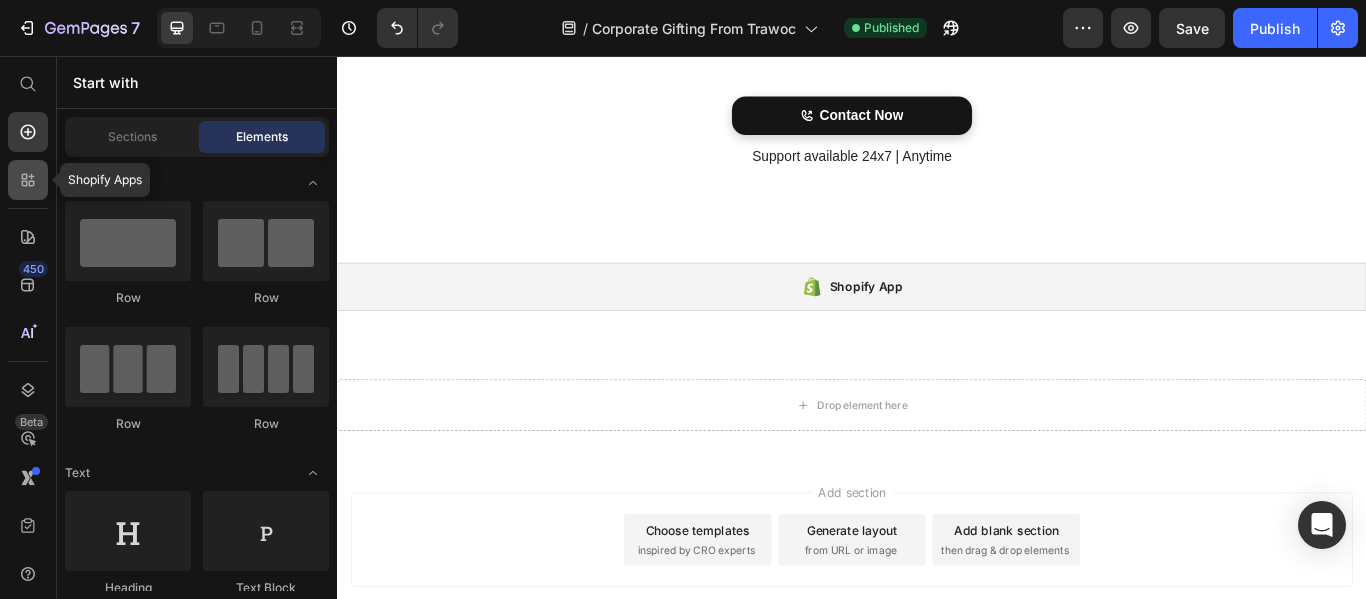 click 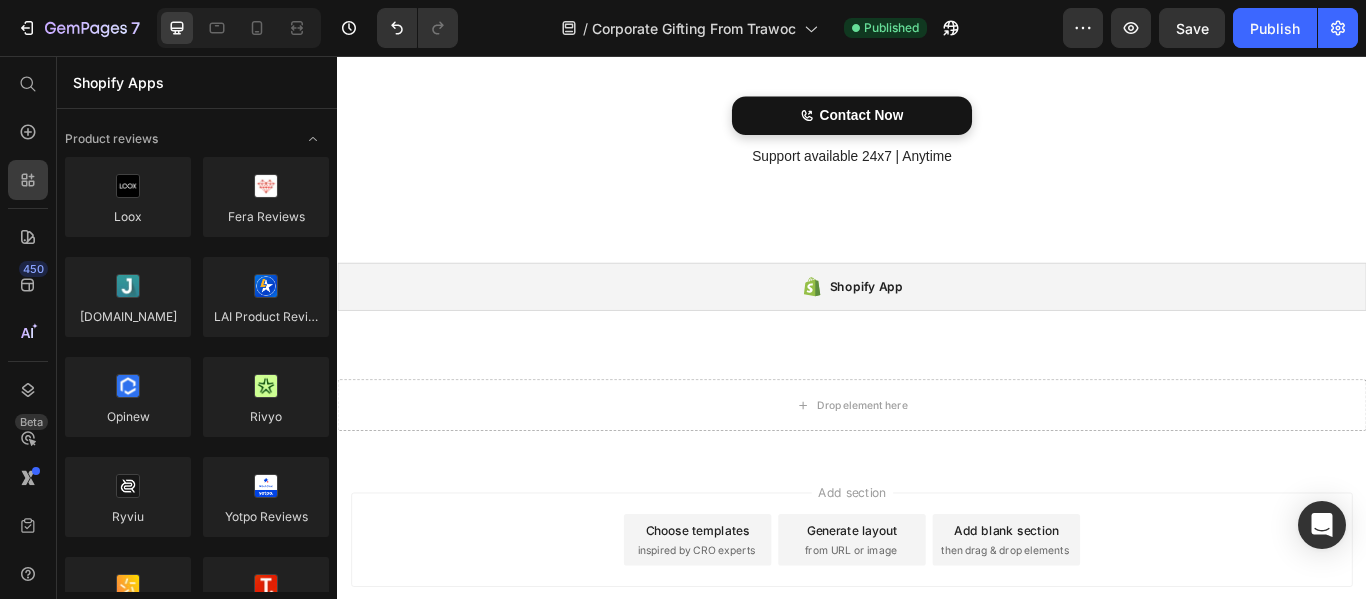 scroll, scrollTop: 700, scrollLeft: 0, axis: vertical 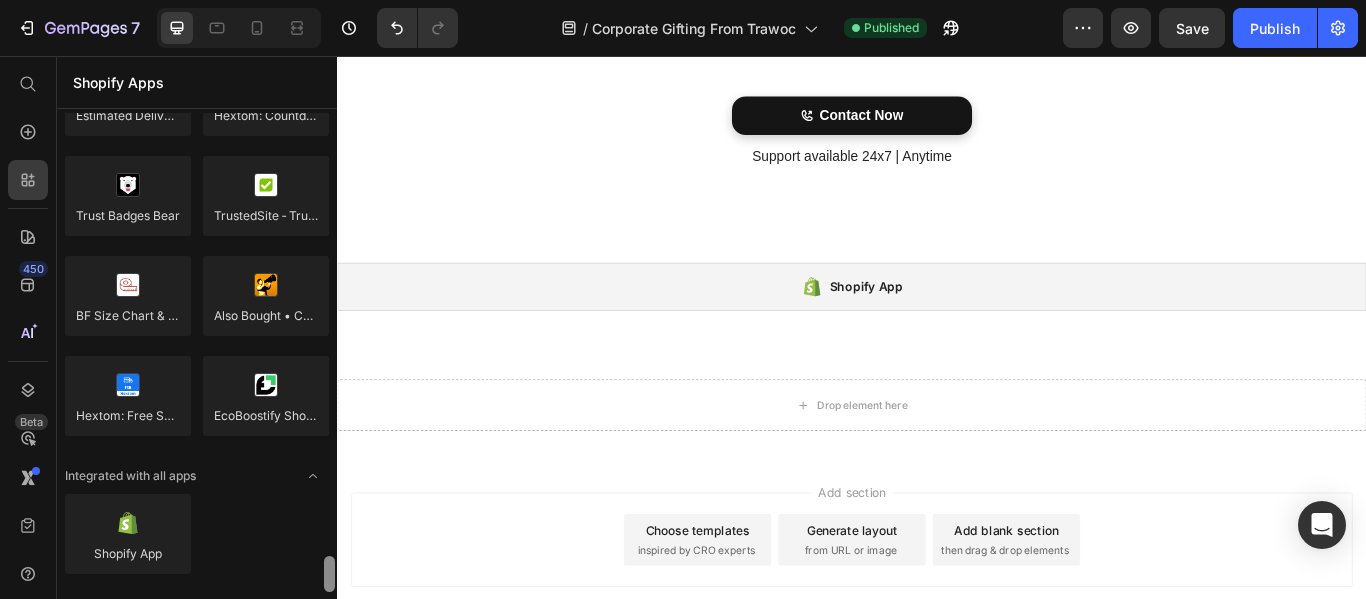 drag, startPoint x: 328, startPoint y: 192, endPoint x: 326, endPoint y: 591, distance: 399.005 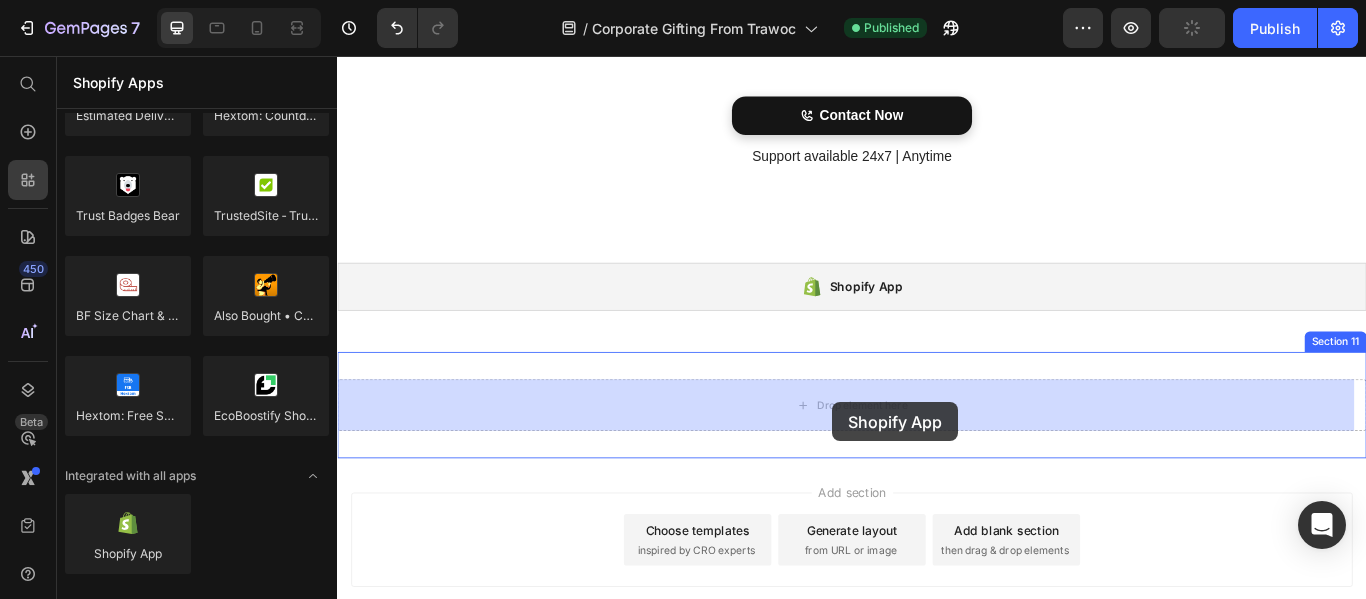 drag, startPoint x: 582, startPoint y: 556, endPoint x: 914, endPoint y: 460, distance: 345.60092 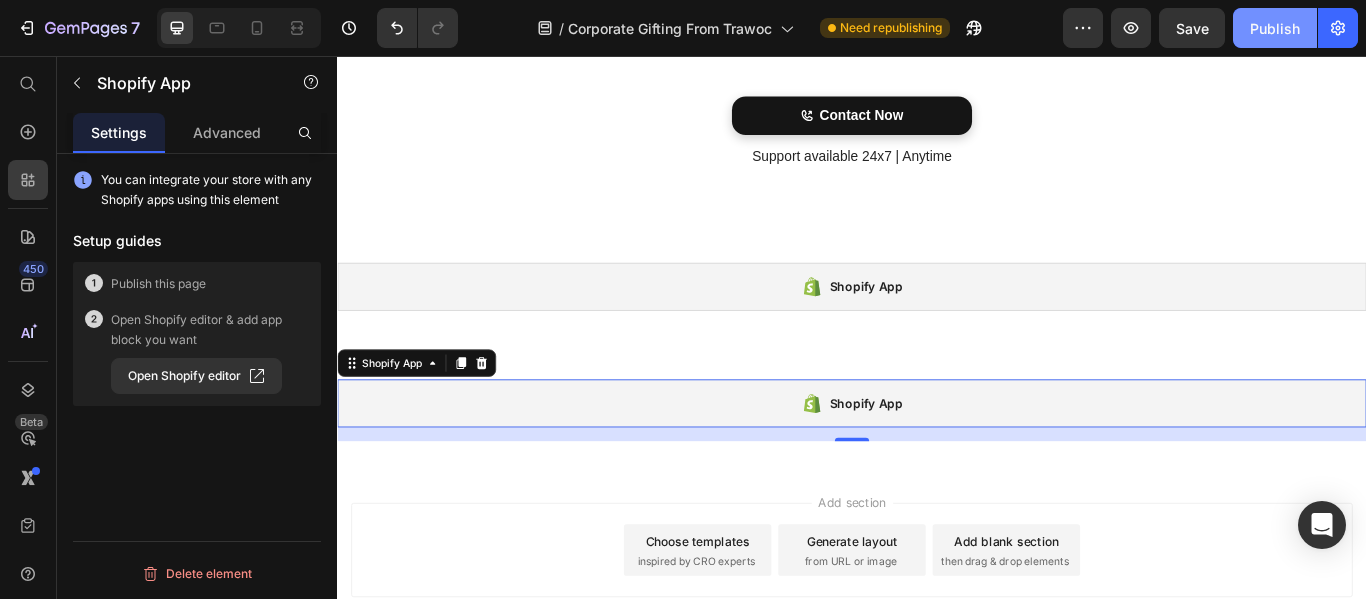 click on "Publish" at bounding box center [1275, 28] 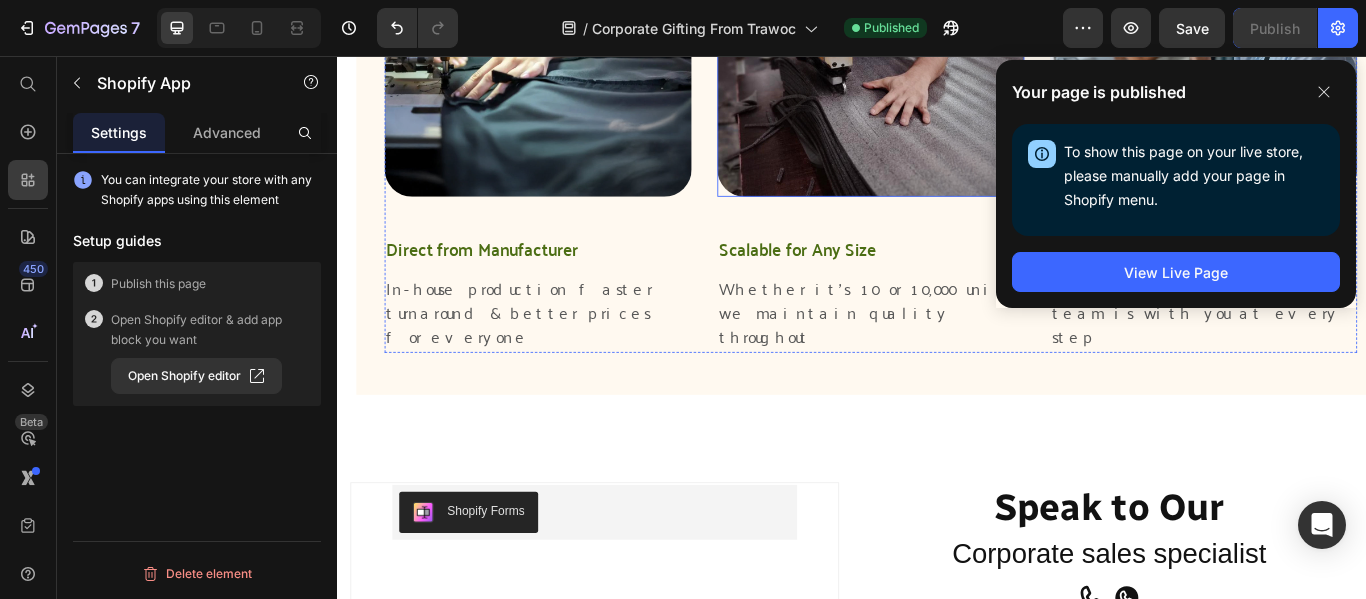 scroll, scrollTop: 2550, scrollLeft: 0, axis: vertical 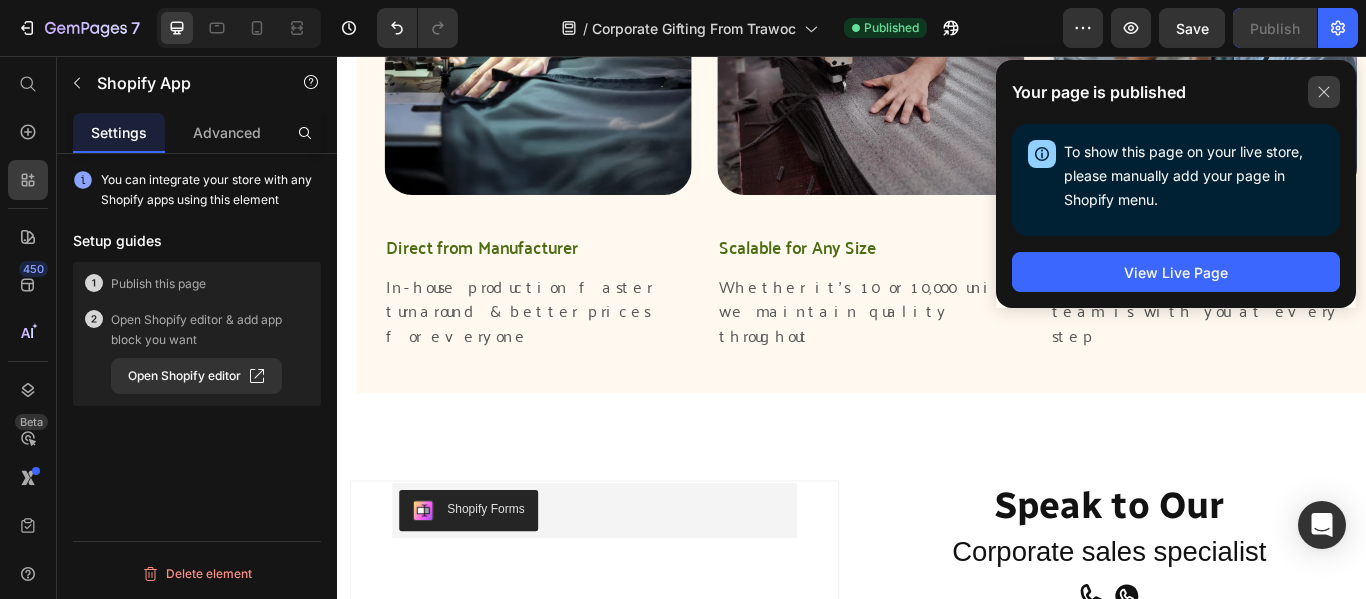 click 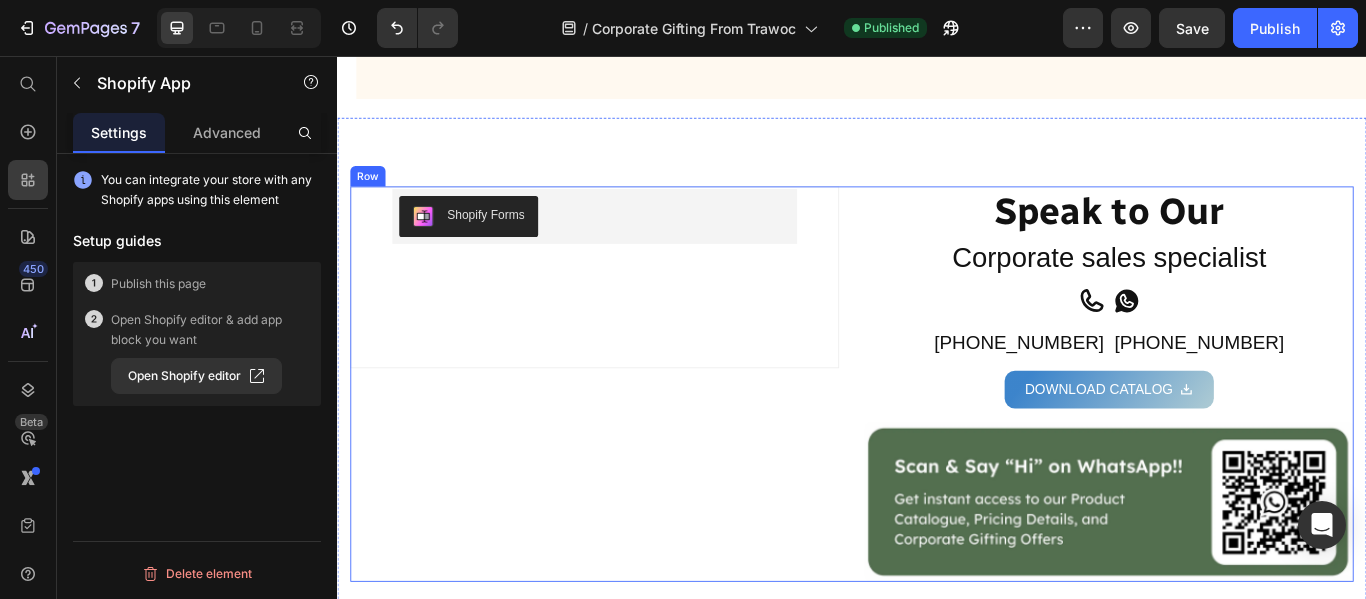scroll, scrollTop: 2750, scrollLeft: 0, axis: vertical 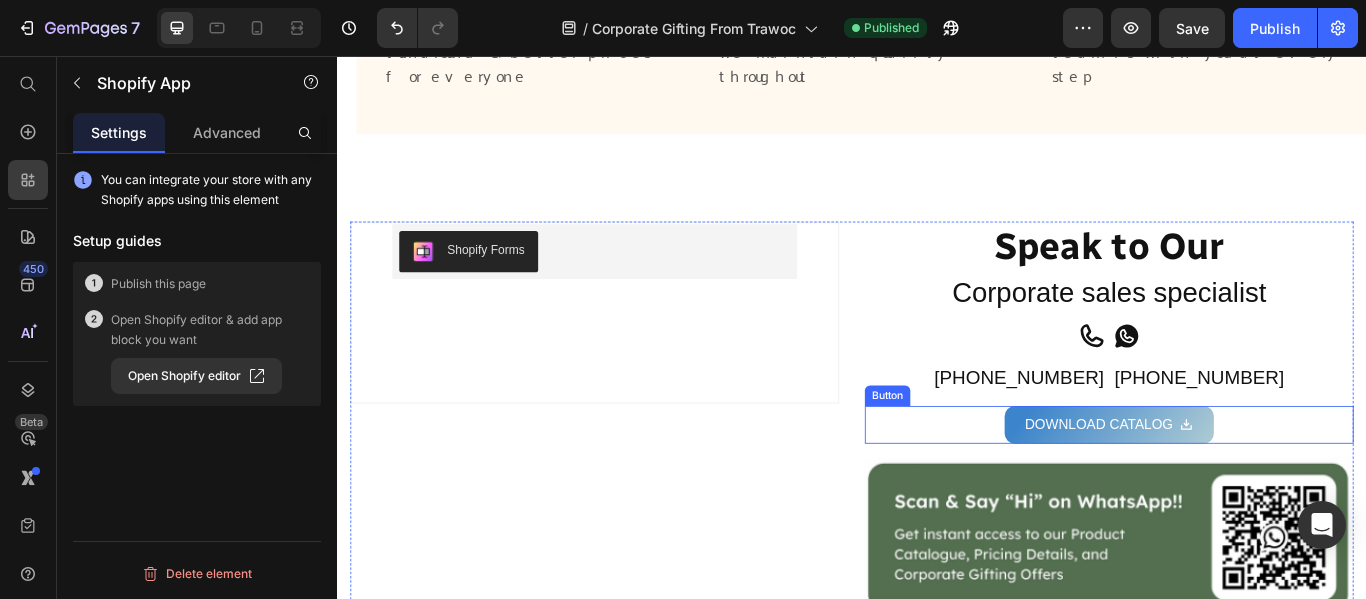 click on "DOWNLOAD CATALOG Button" at bounding box center [1237, 486] 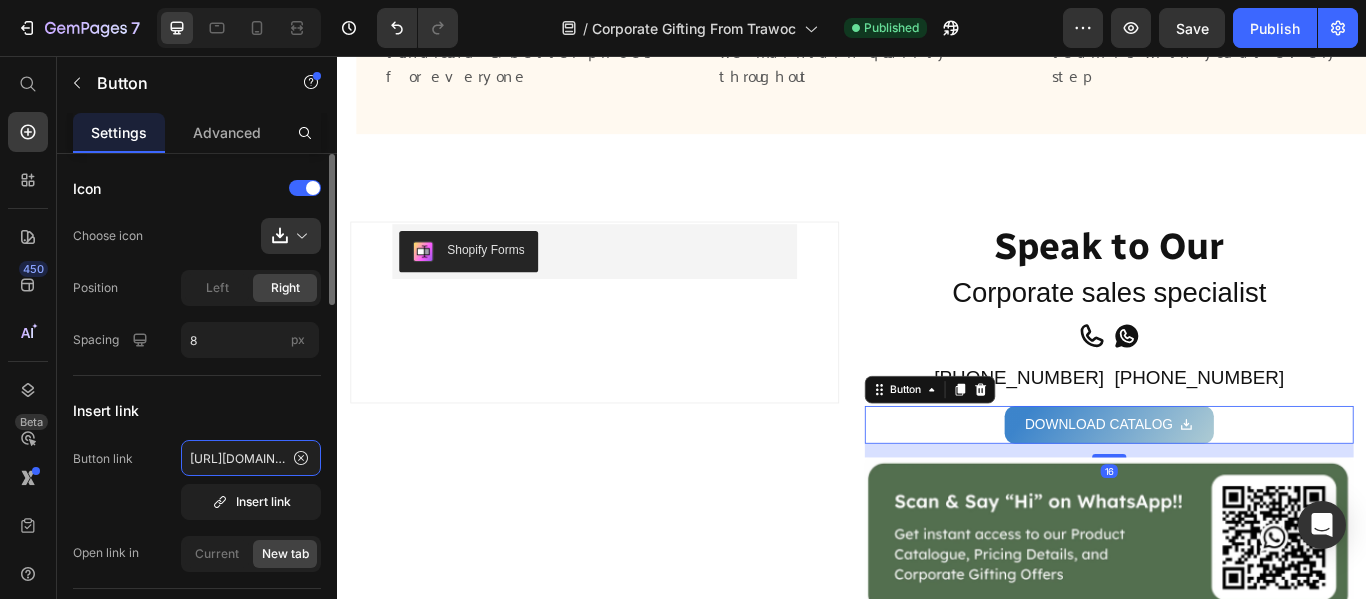 click on "[URL][DOMAIN_NAME]" 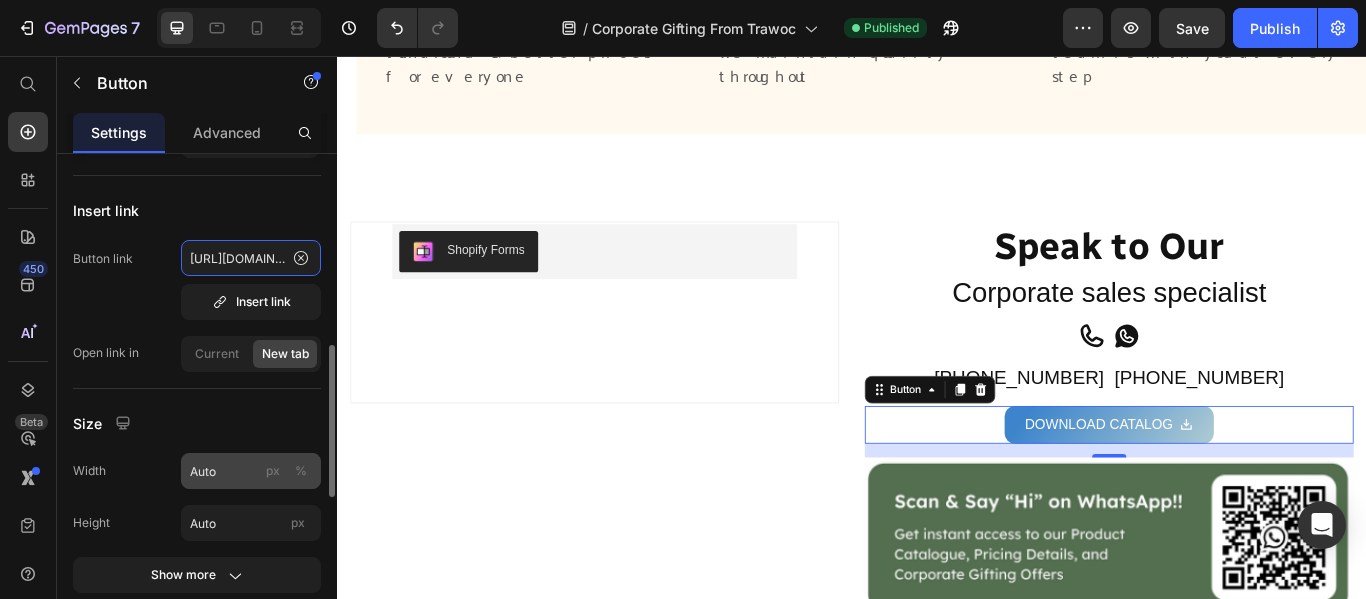 scroll, scrollTop: 300, scrollLeft: 0, axis: vertical 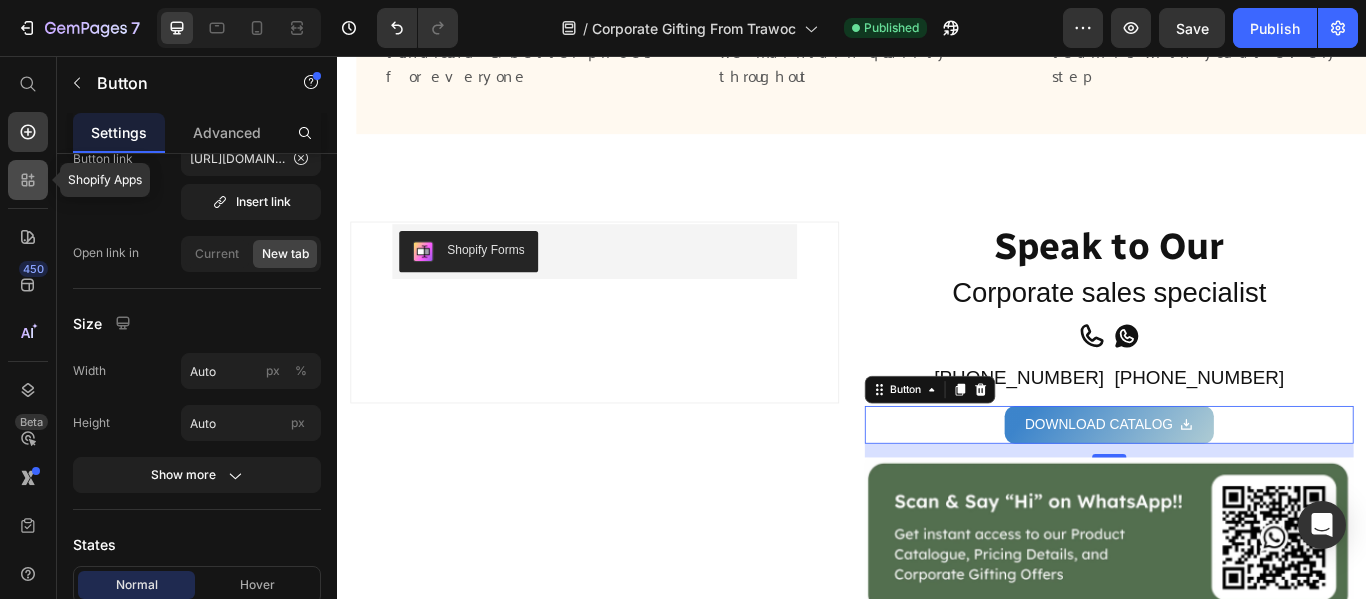 click 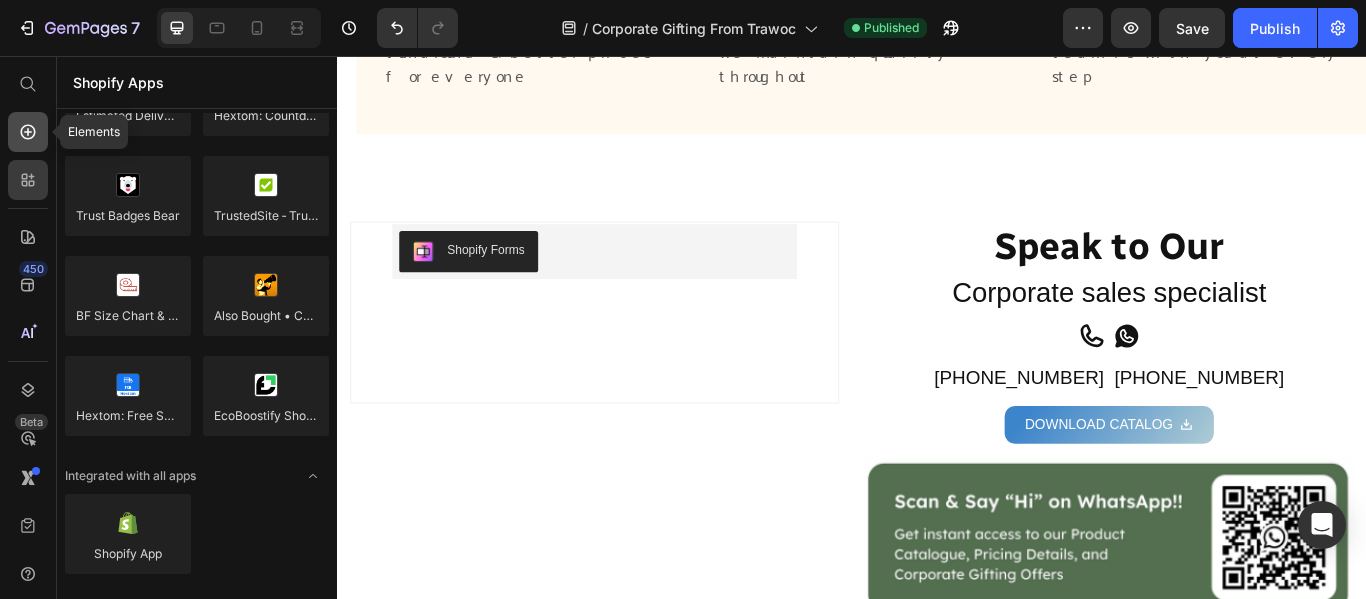 click 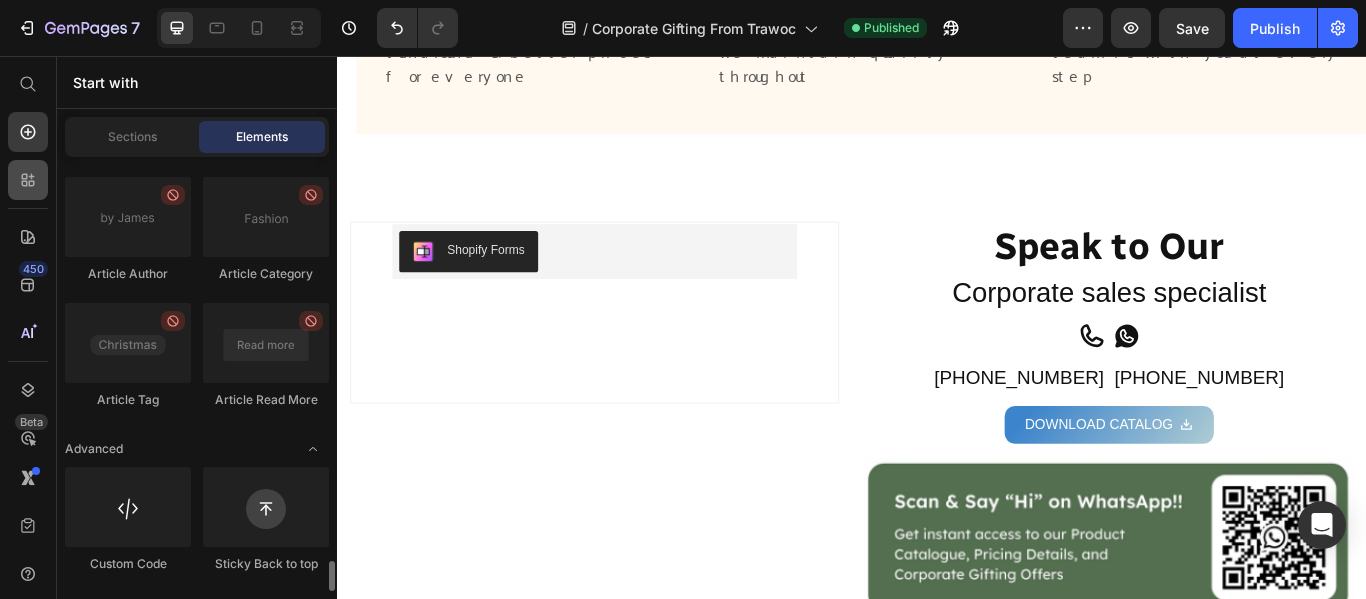 scroll, scrollTop: 5744, scrollLeft: 0, axis: vertical 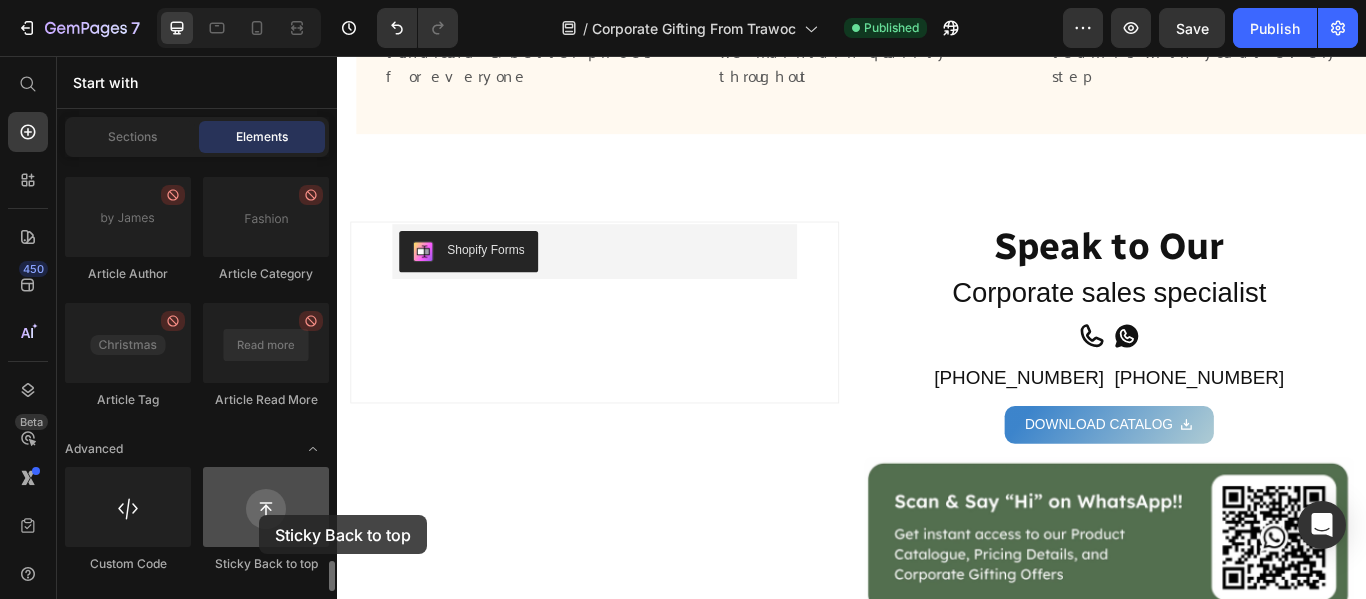 click at bounding box center (266, 507) 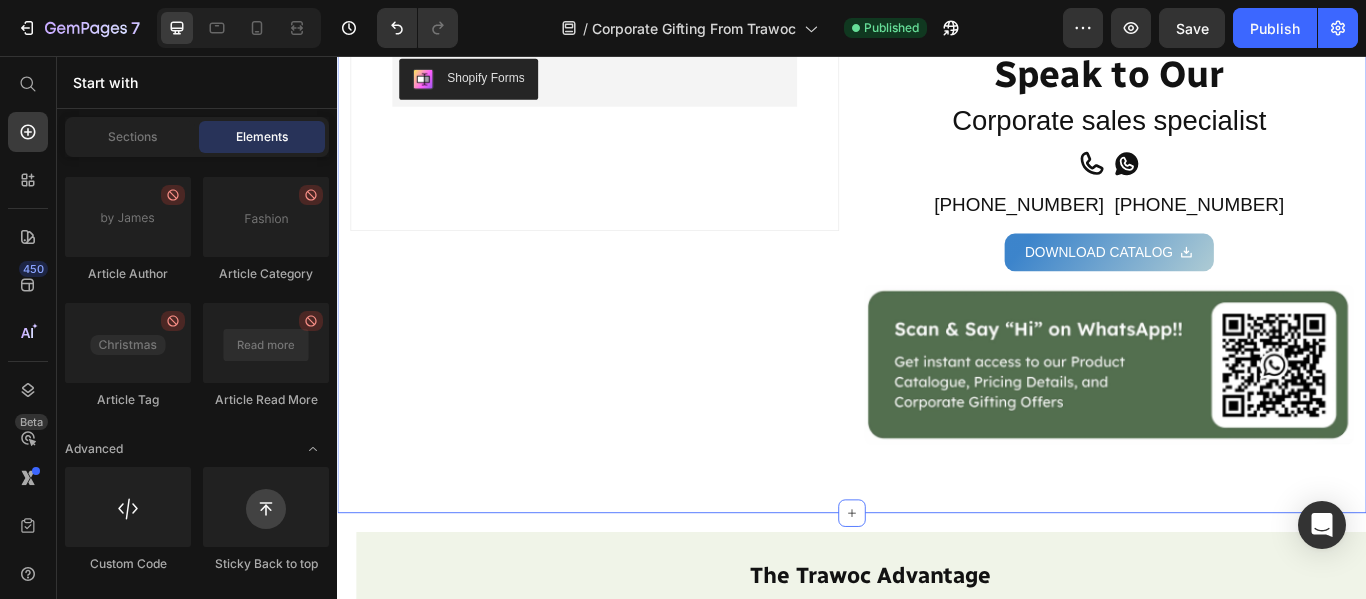 scroll, scrollTop: 2950, scrollLeft: 0, axis: vertical 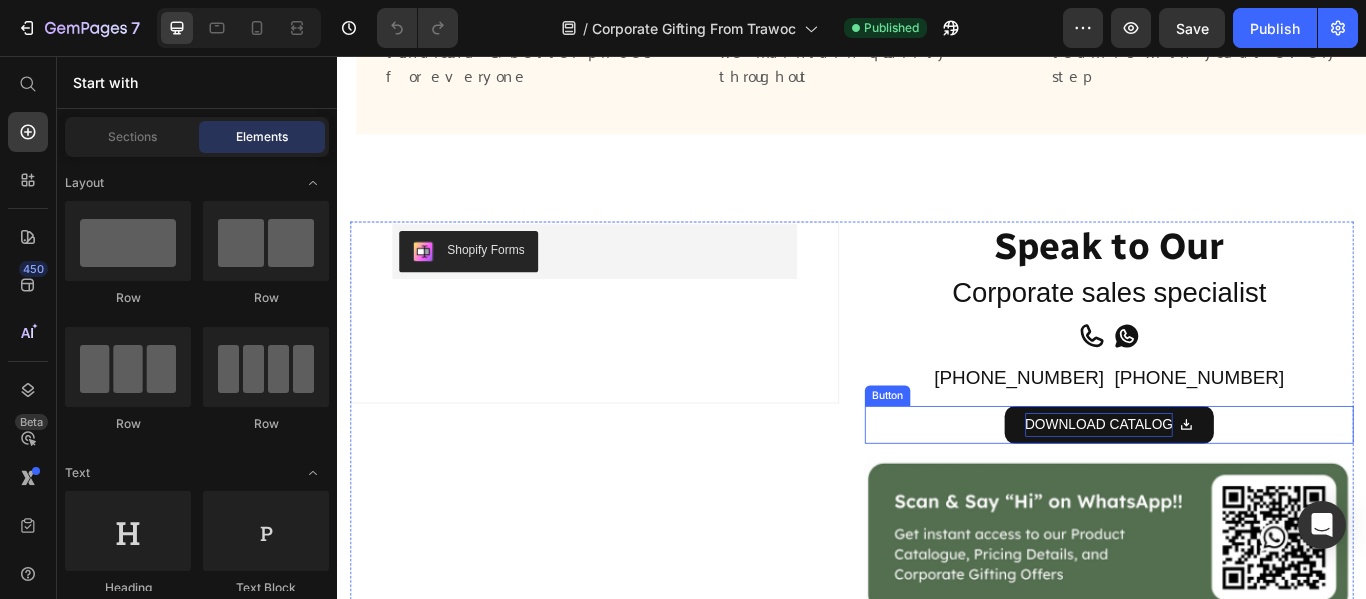 click on "DOWNLOAD CATALOG" at bounding box center [1225, 486] 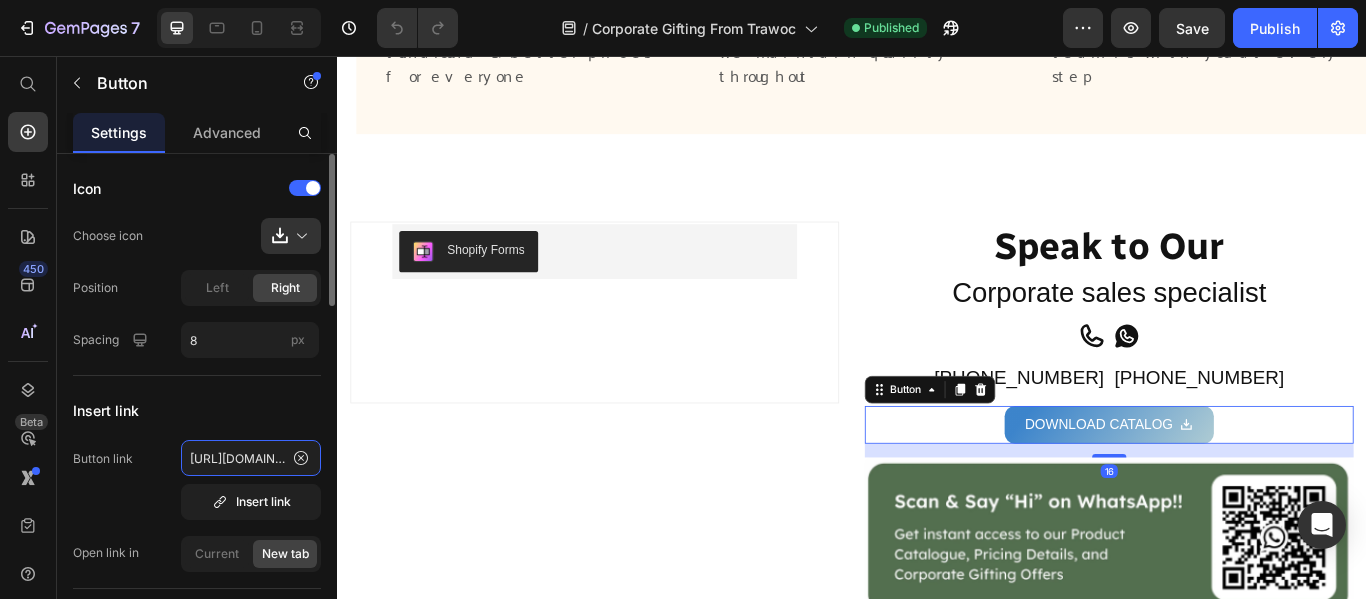 click on "[URL][DOMAIN_NAME]" 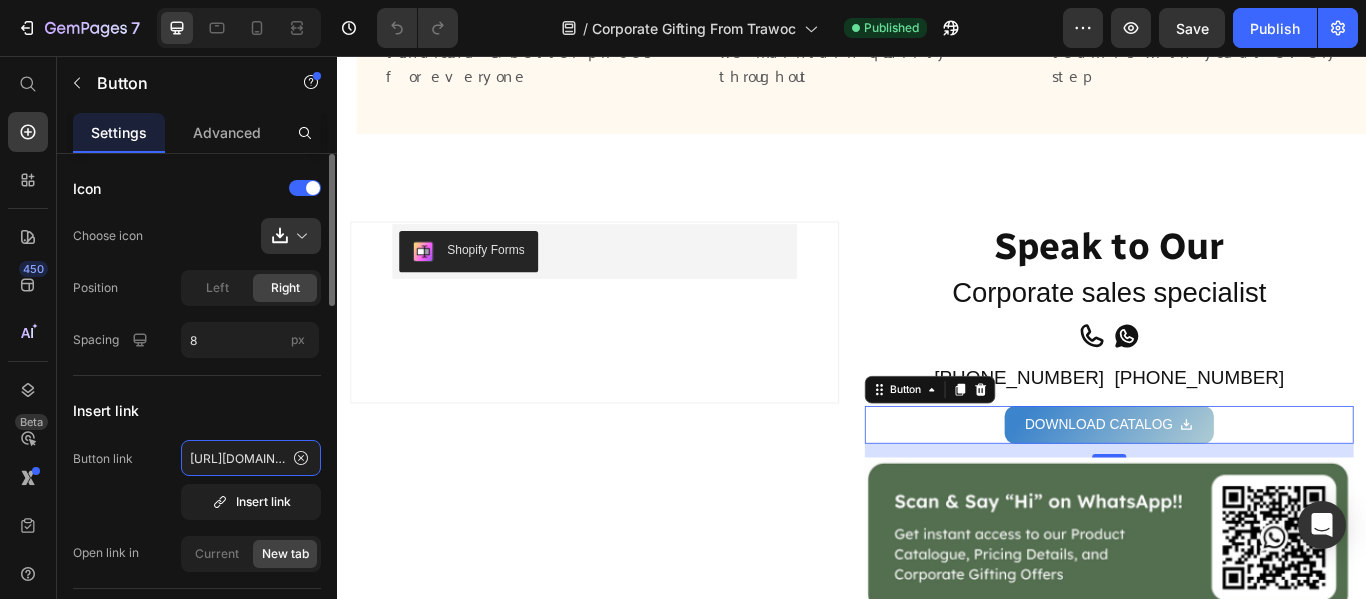 scroll, scrollTop: 0, scrollLeft: 449, axis: horizontal 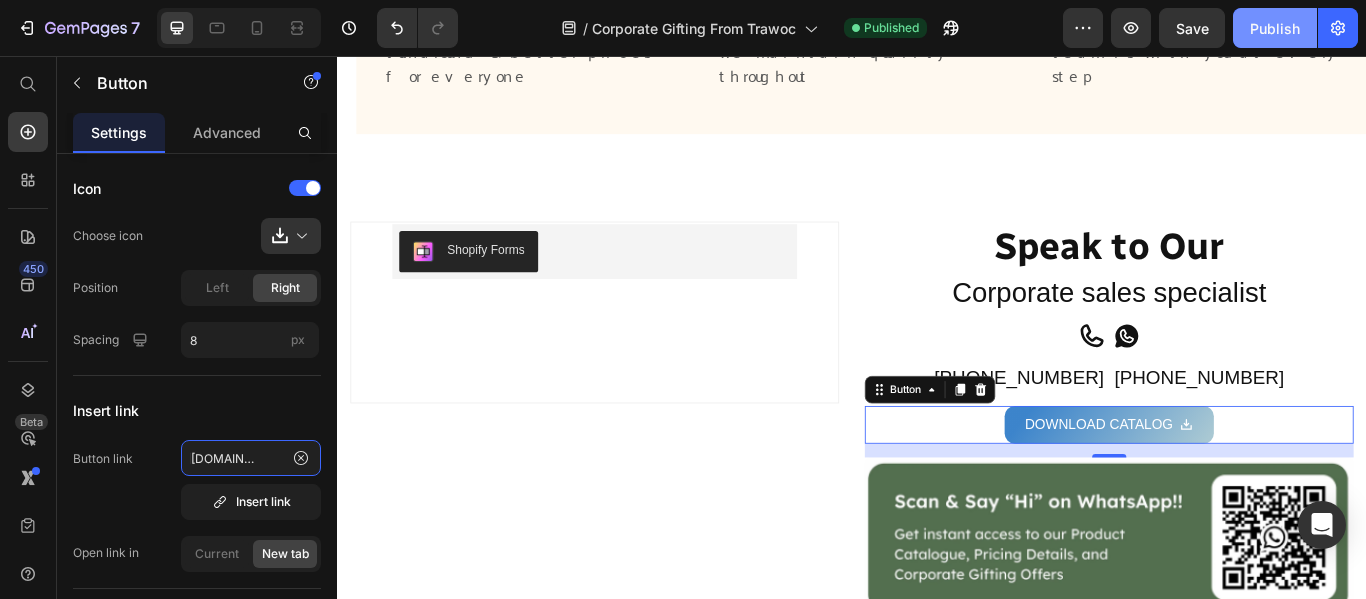 type on "[URL][DOMAIN_NAME]" 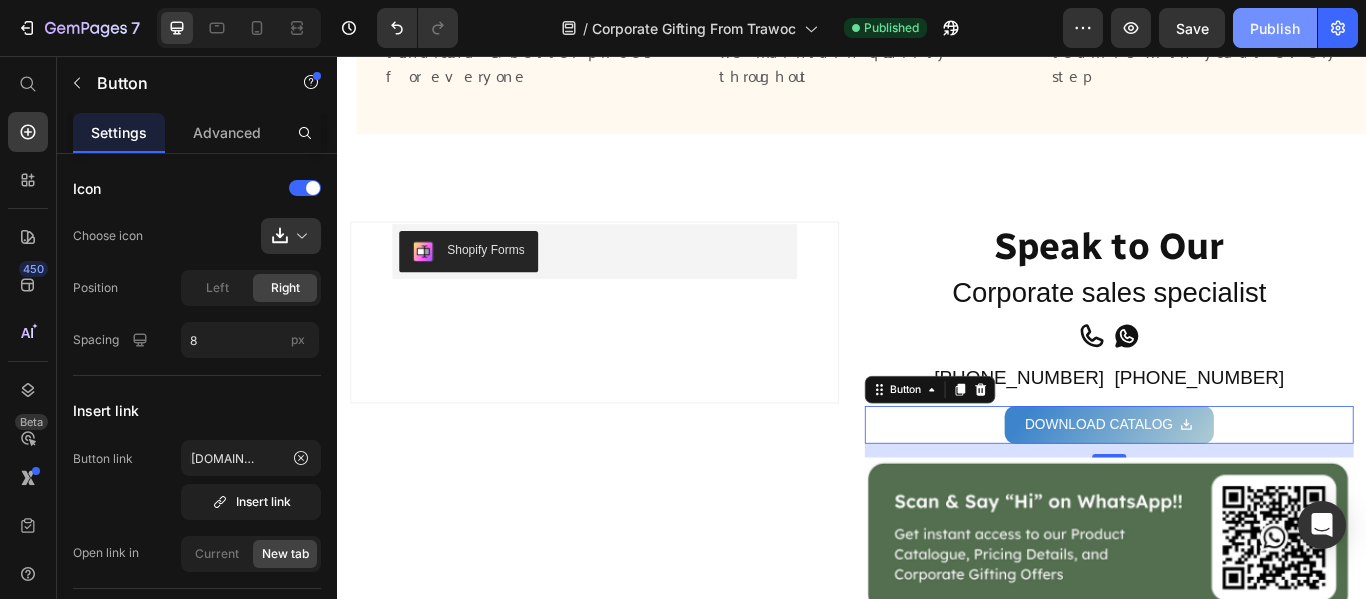 scroll, scrollTop: 0, scrollLeft: 0, axis: both 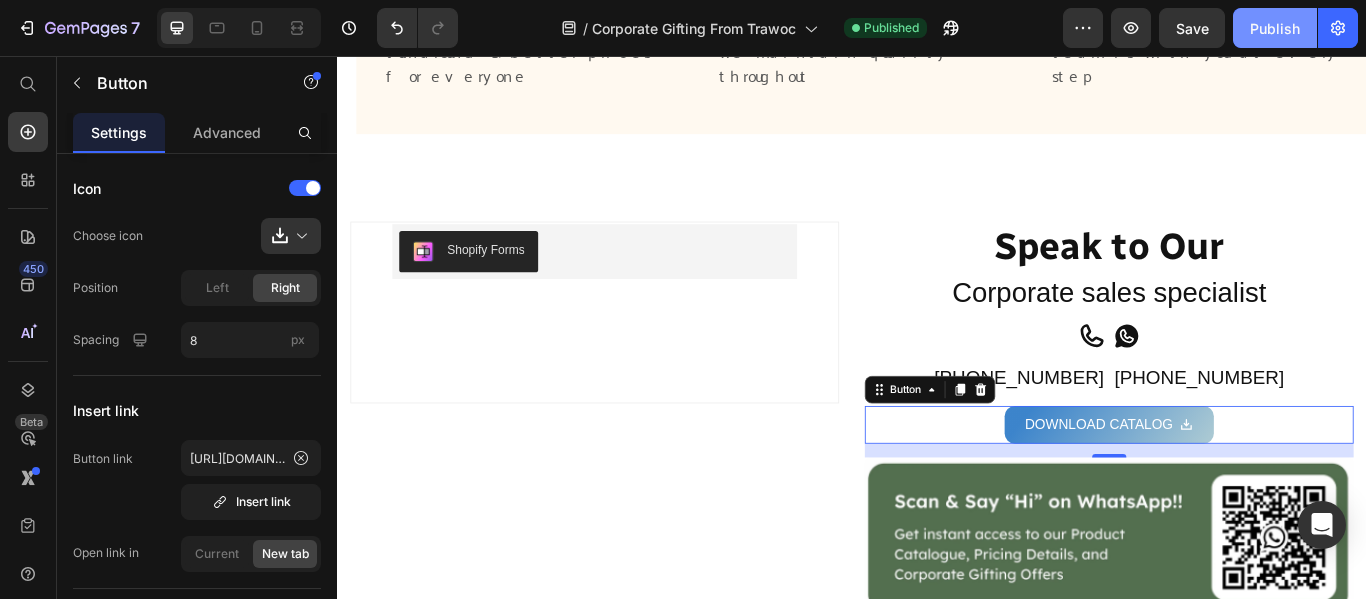 click on "Publish" at bounding box center (1275, 28) 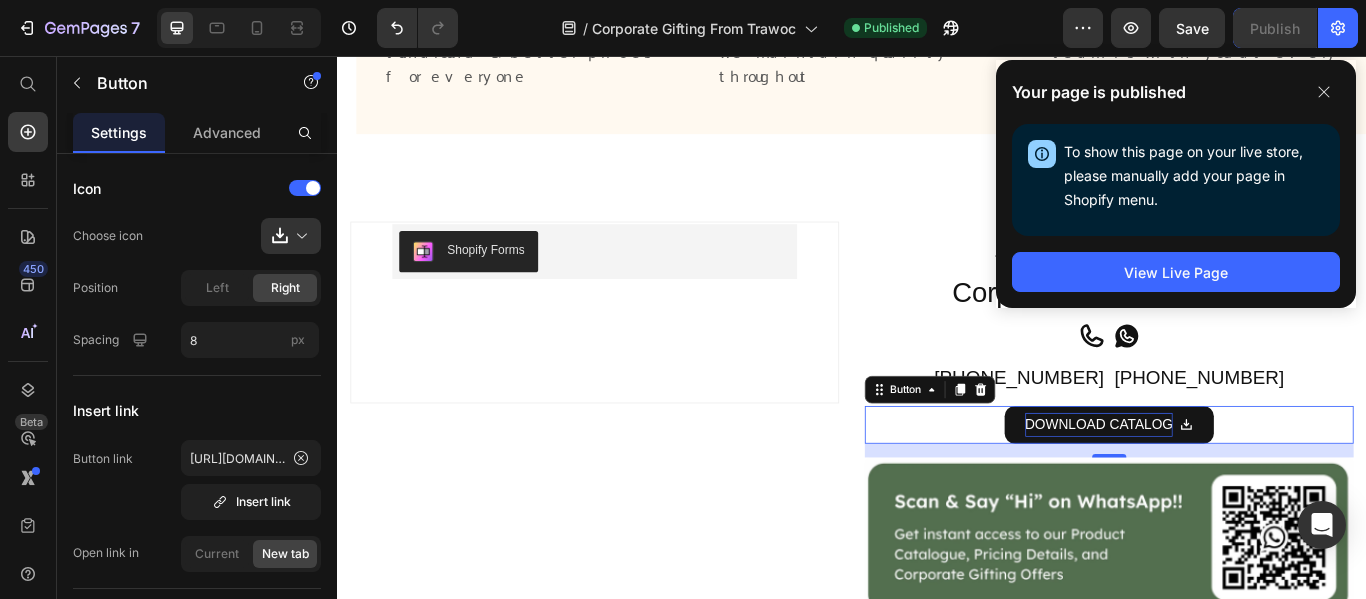 click on "DOWNLOAD CATALOG" at bounding box center [1225, 486] 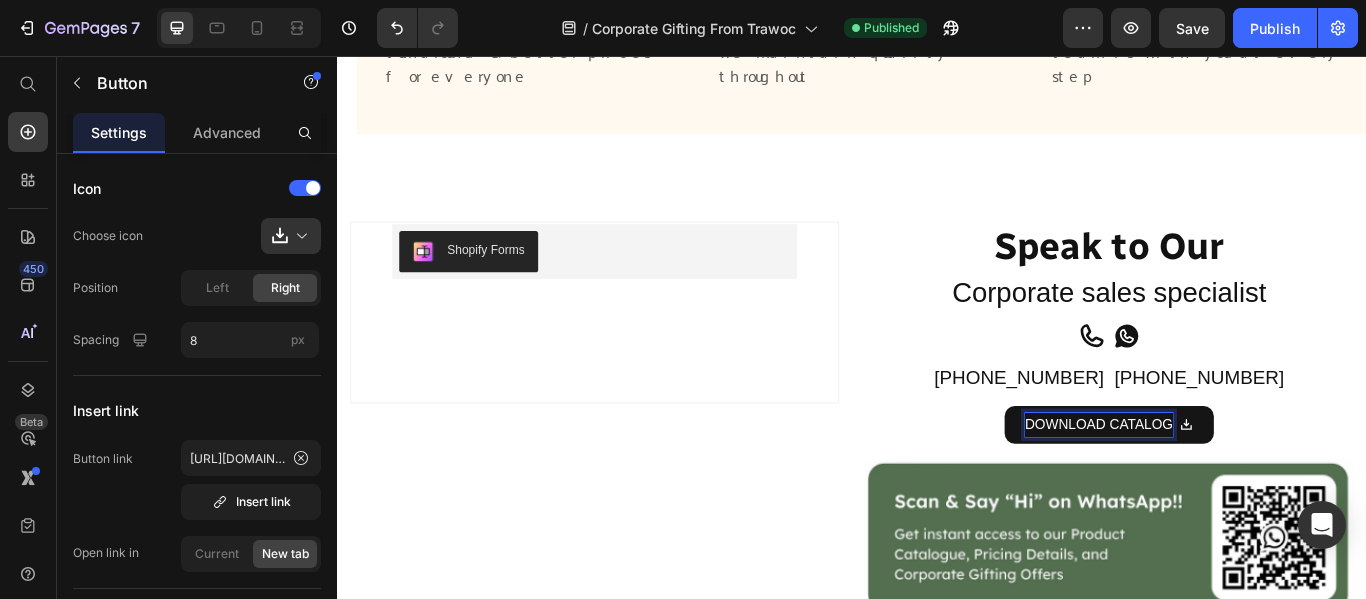 click on "DOWNLOAD CATALOG" at bounding box center (1225, 486) 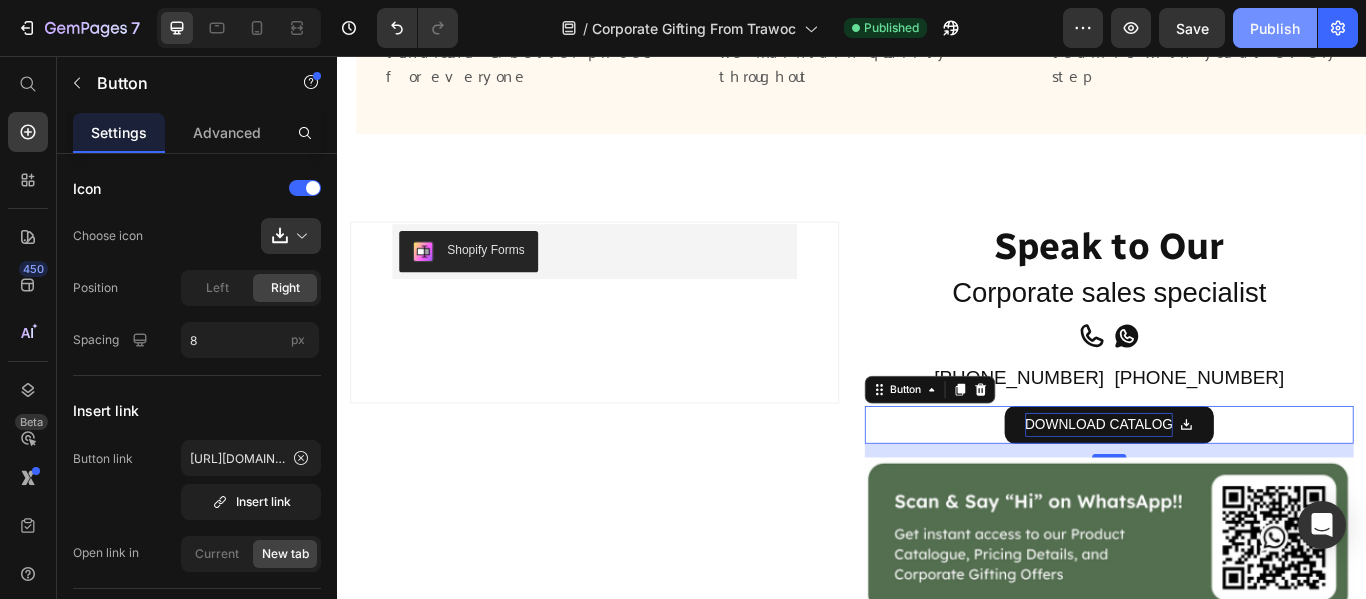 click on "Publish" at bounding box center (1275, 28) 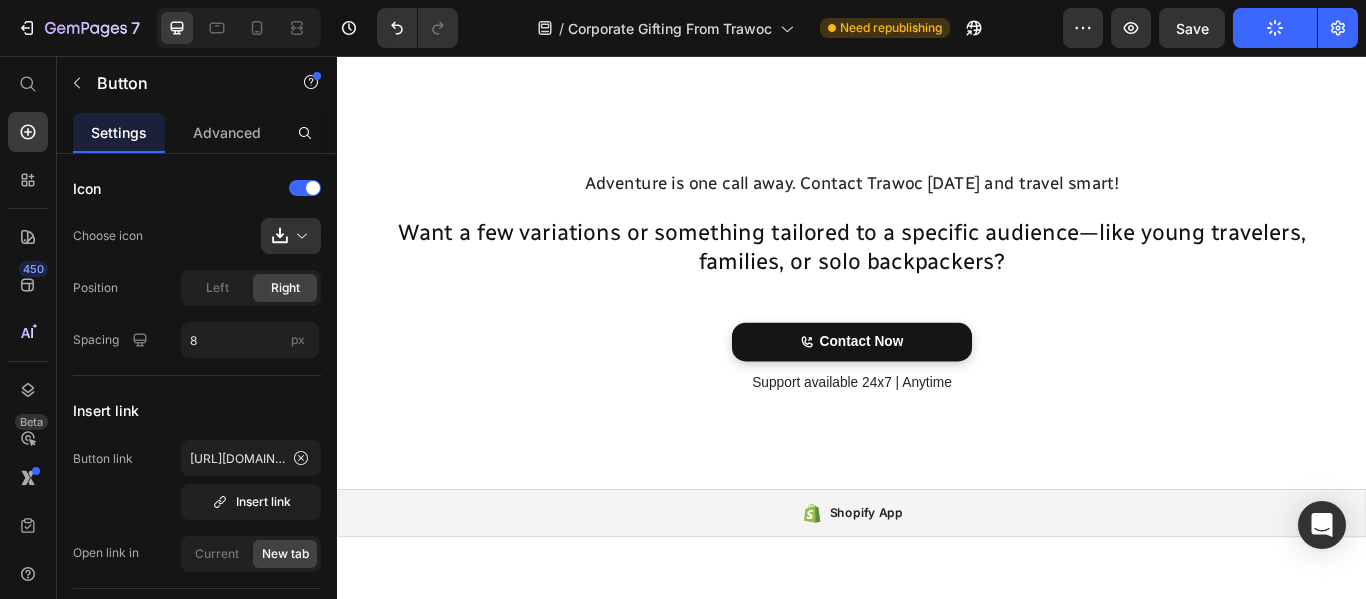scroll, scrollTop: 5750, scrollLeft: 0, axis: vertical 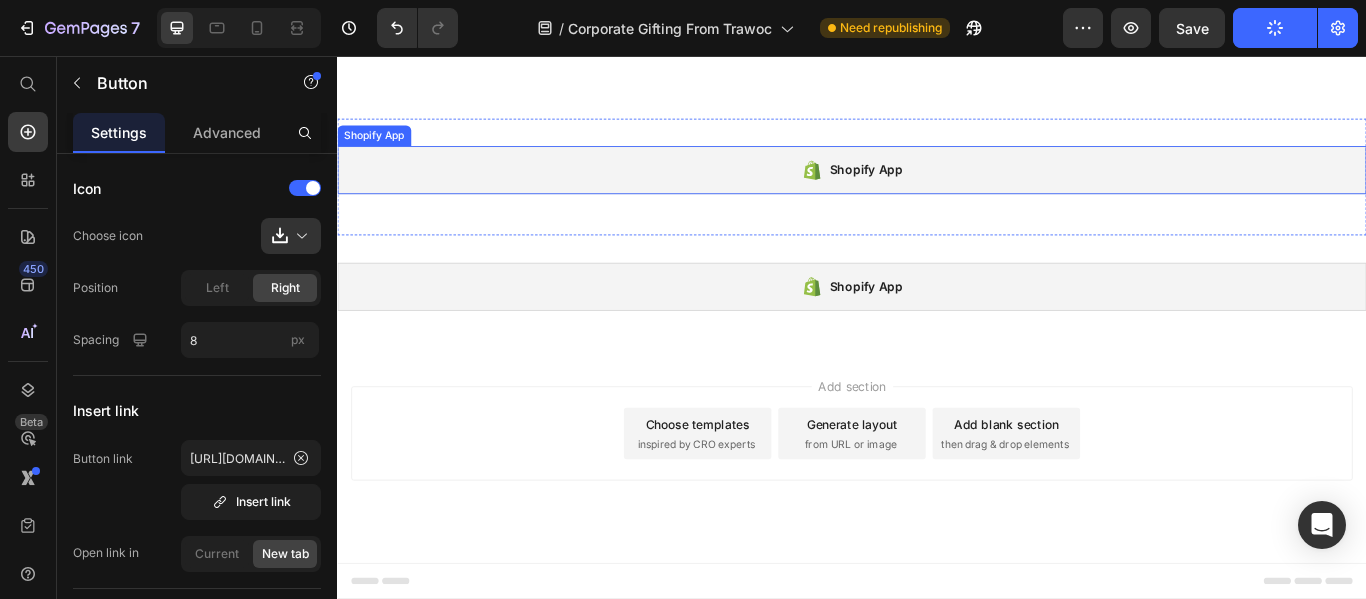 click on "Shopify App" at bounding box center (937, 189) 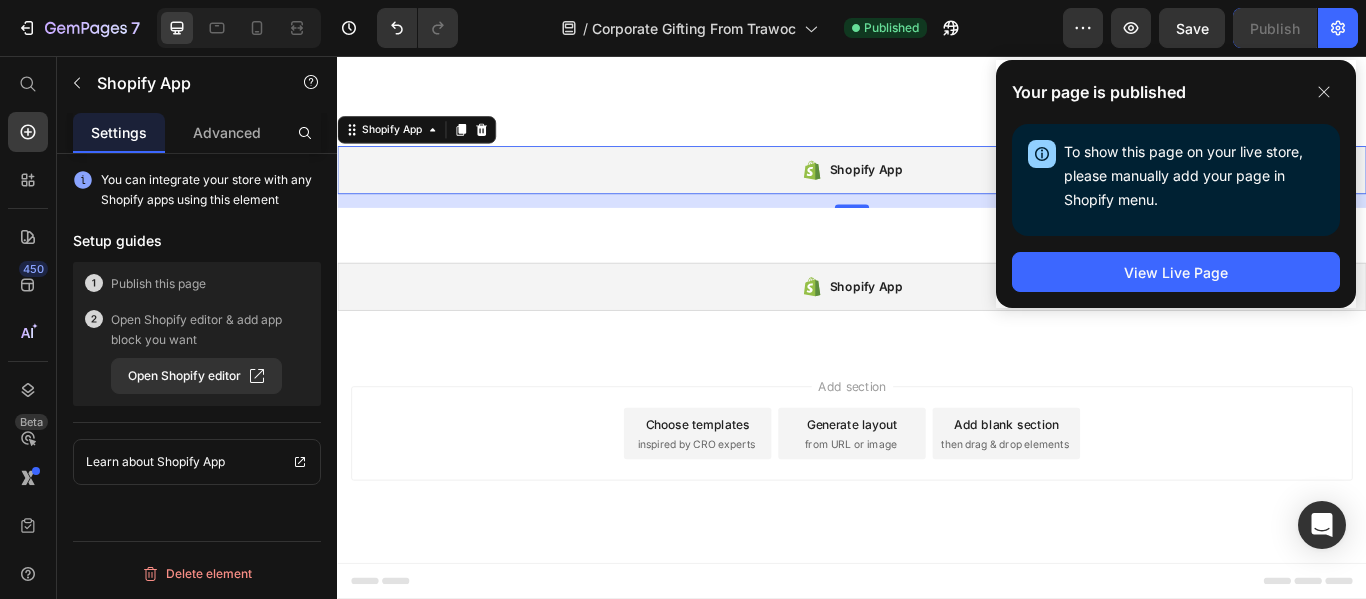 click on "Shopify App" at bounding box center (937, 189) 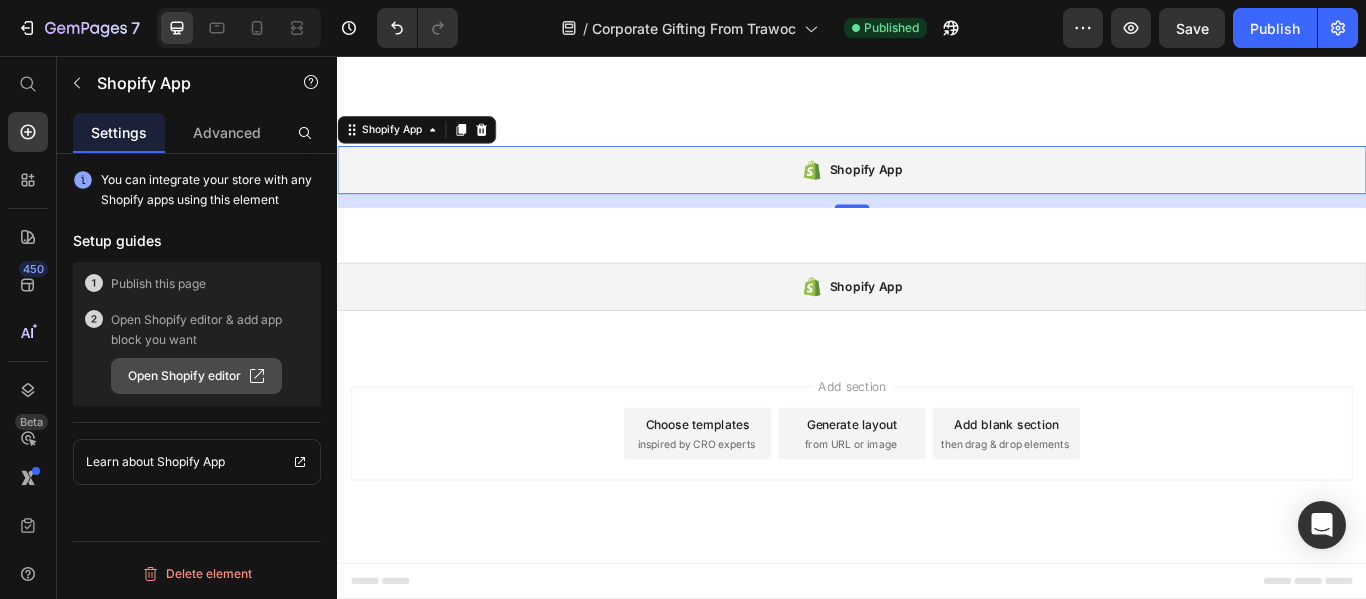 click on "Open Shopify editor" at bounding box center (196, 376) 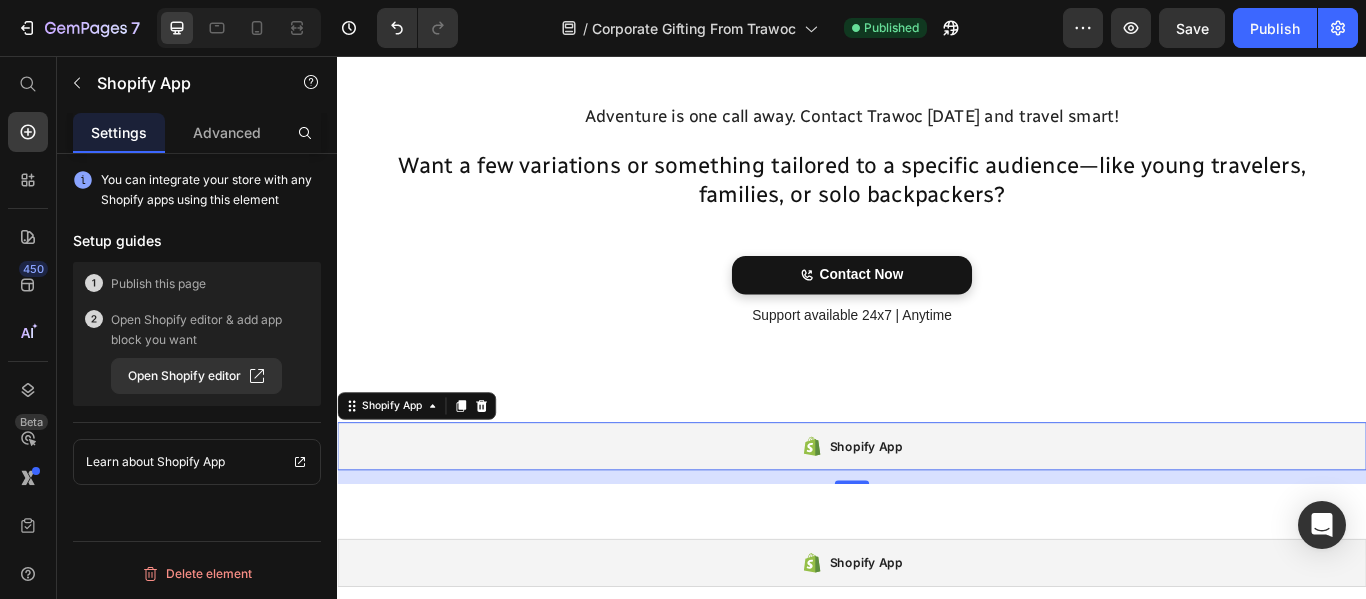 scroll, scrollTop: 5405, scrollLeft: 0, axis: vertical 